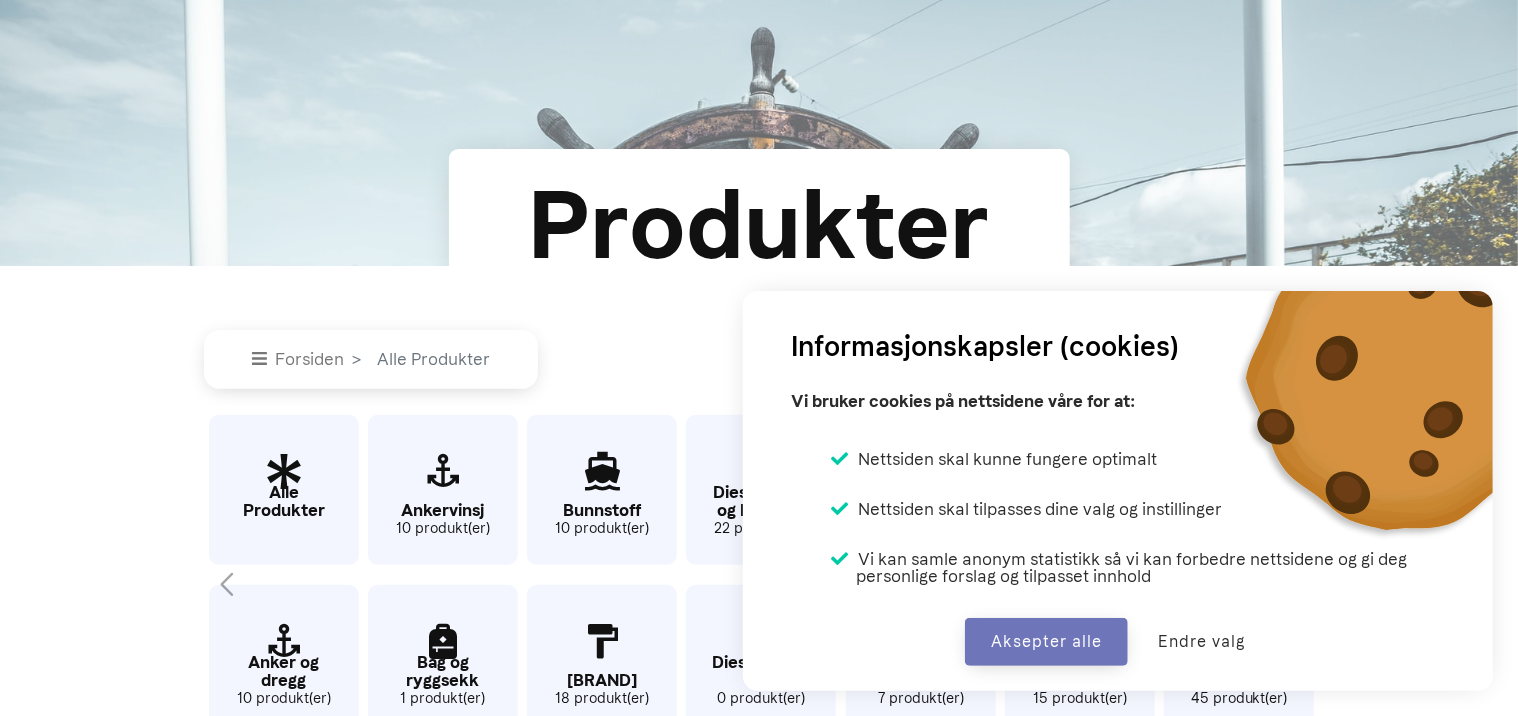 scroll, scrollTop: 100, scrollLeft: 0, axis: vertical 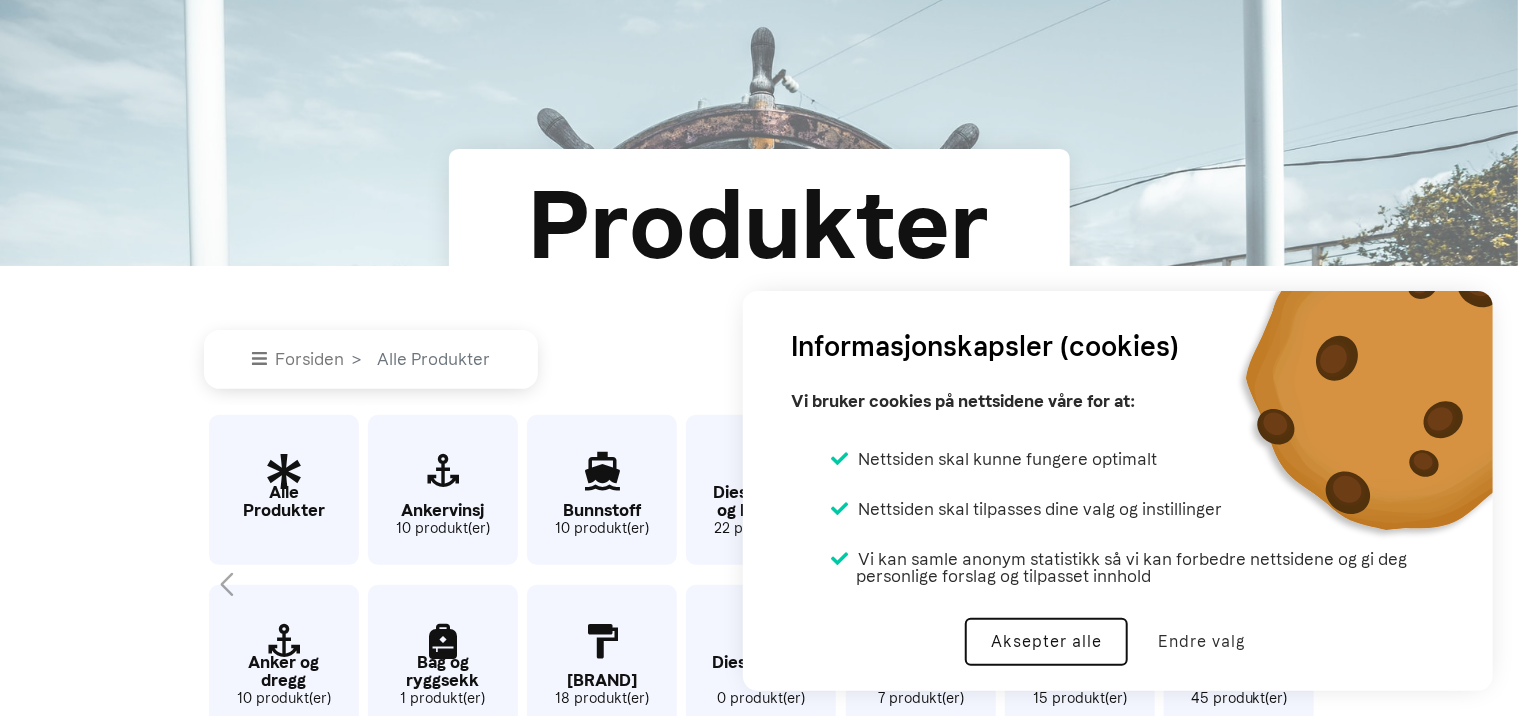 click on "Aksepter alle" at bounding box center (1046, 642) 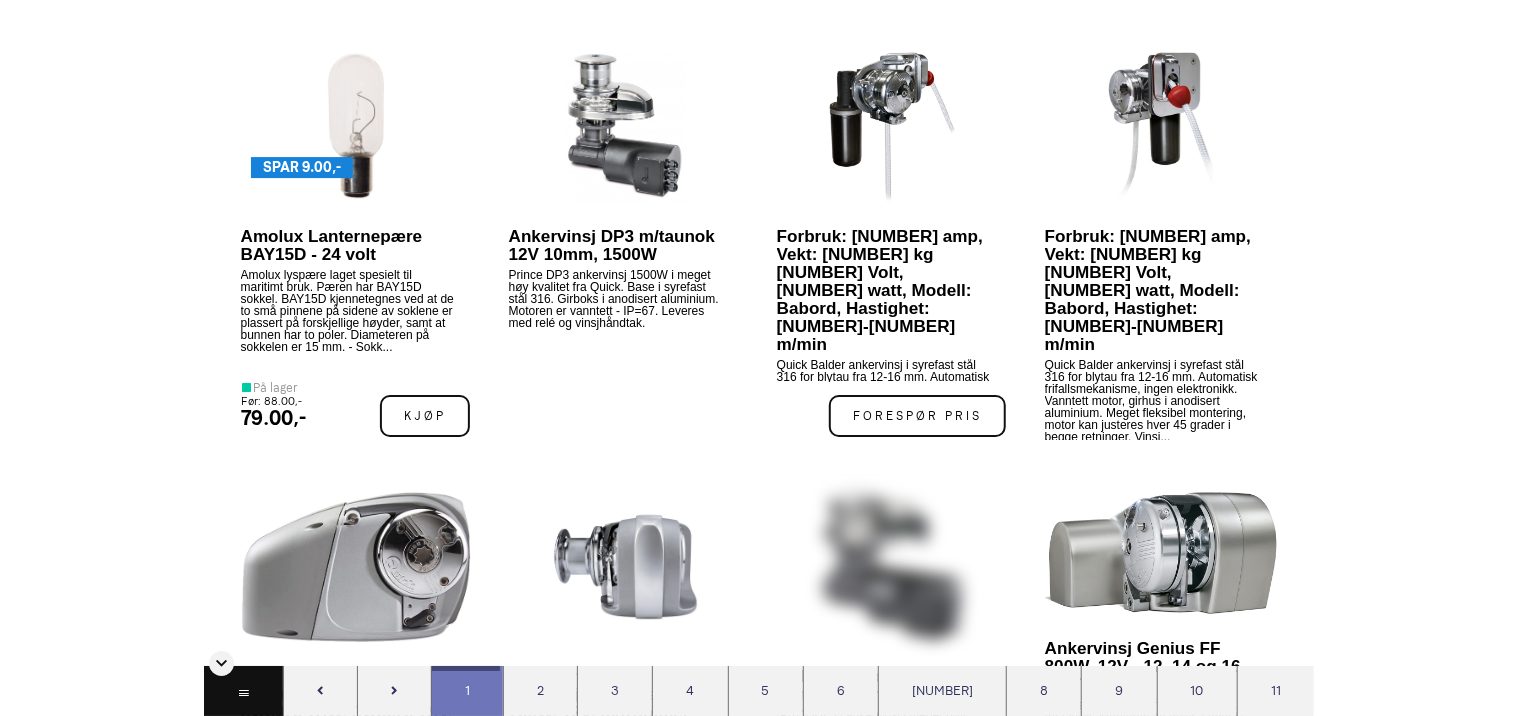 scroll, scrollTop: 3300, scrollLeft: 0, axis: vertical 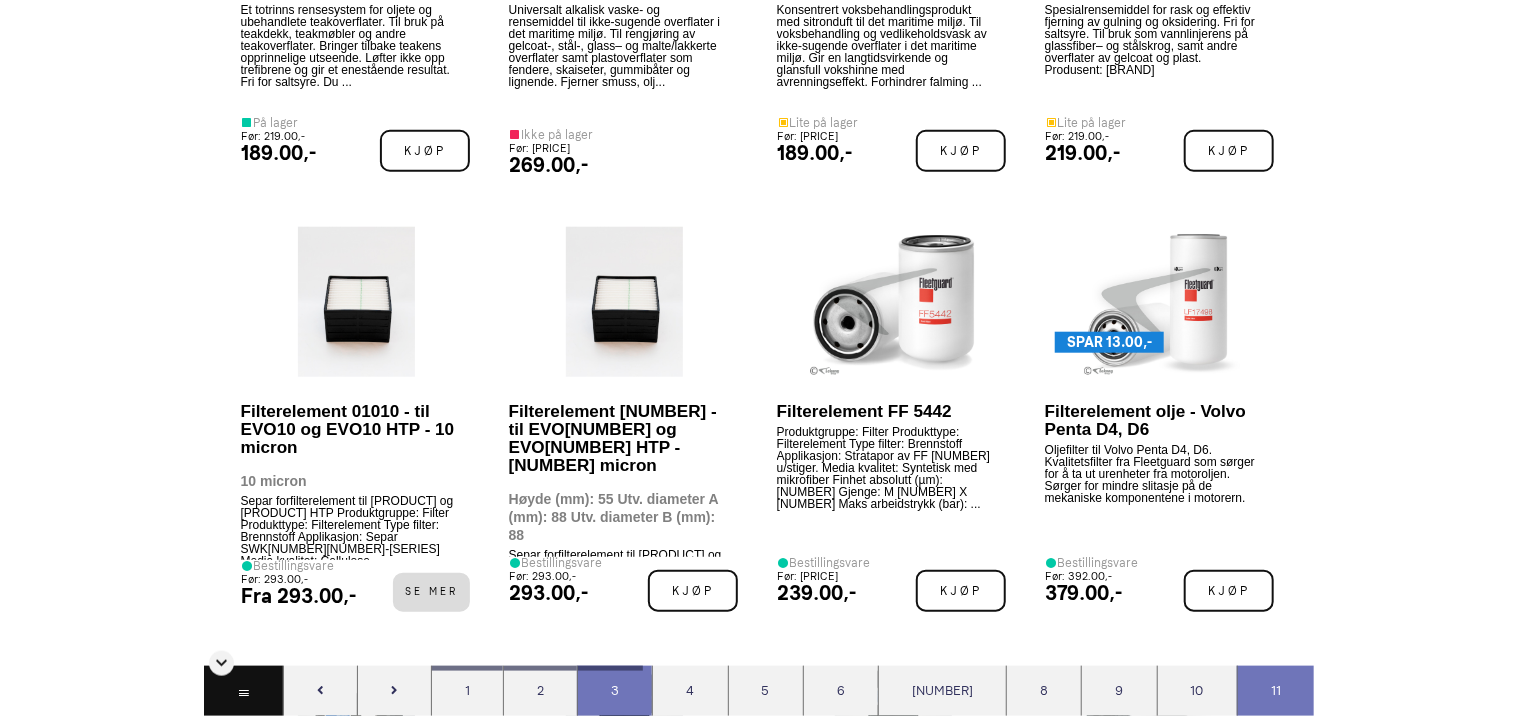 click on "11" at bounding box center [1275, 691] 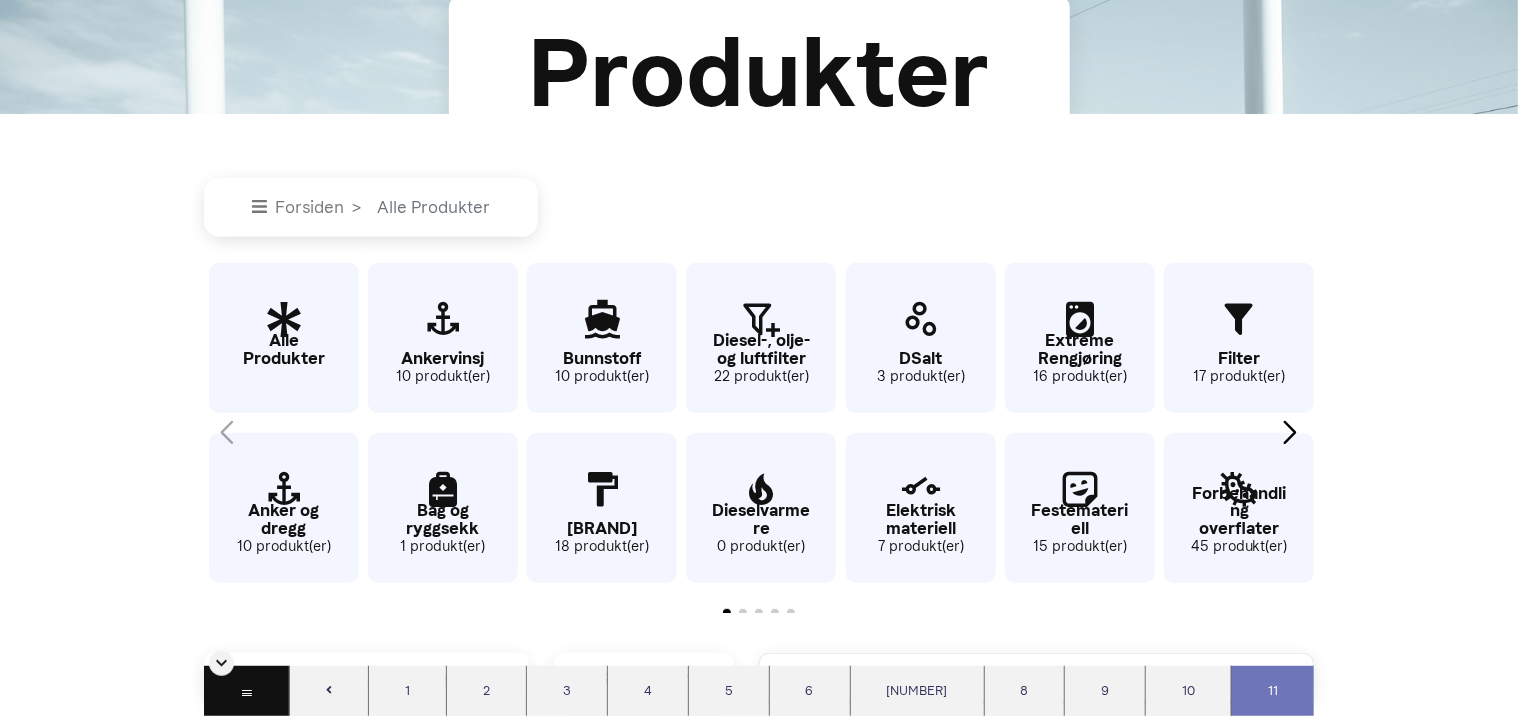 scroll, scrollTop: 264, scrollLeft: 0, axis: vertical 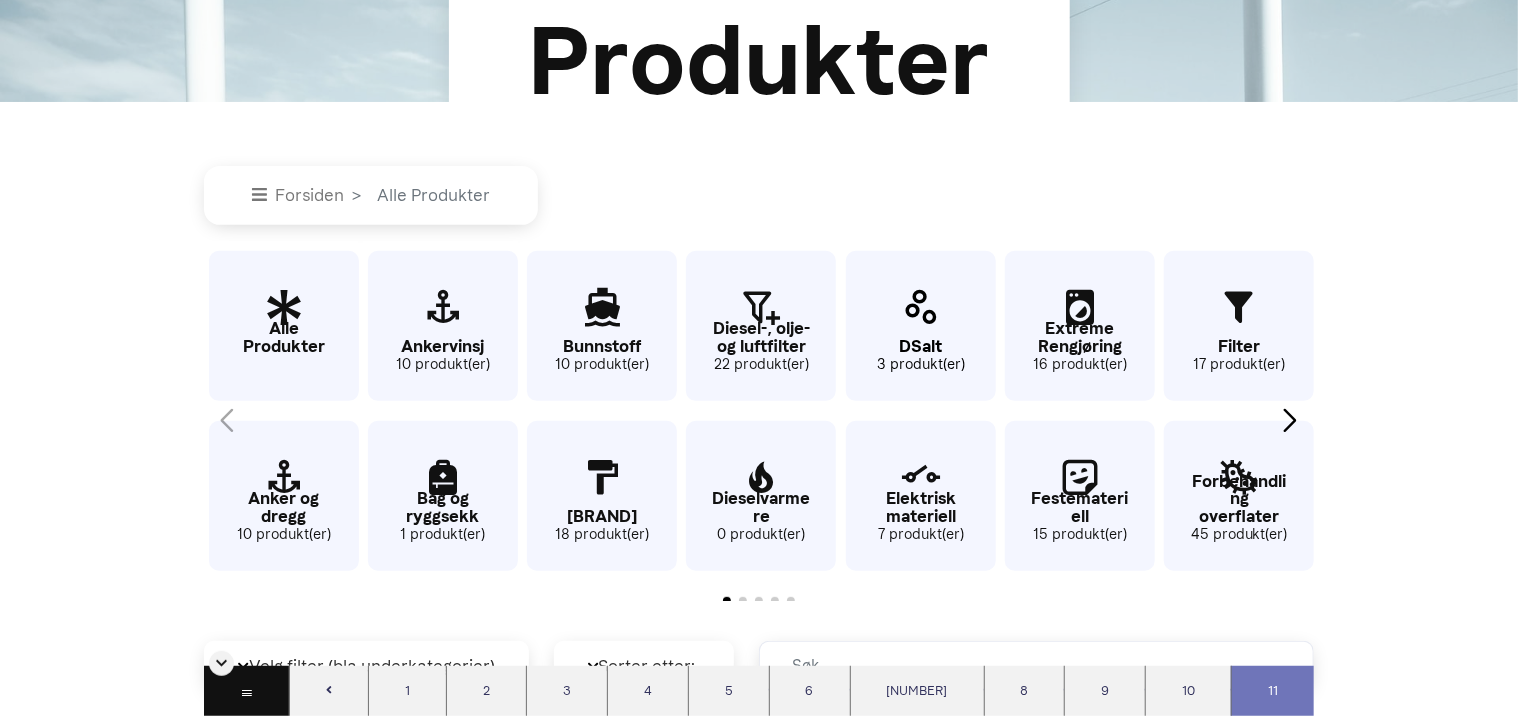 click on "DSalt" at bounding box center [921, 346] 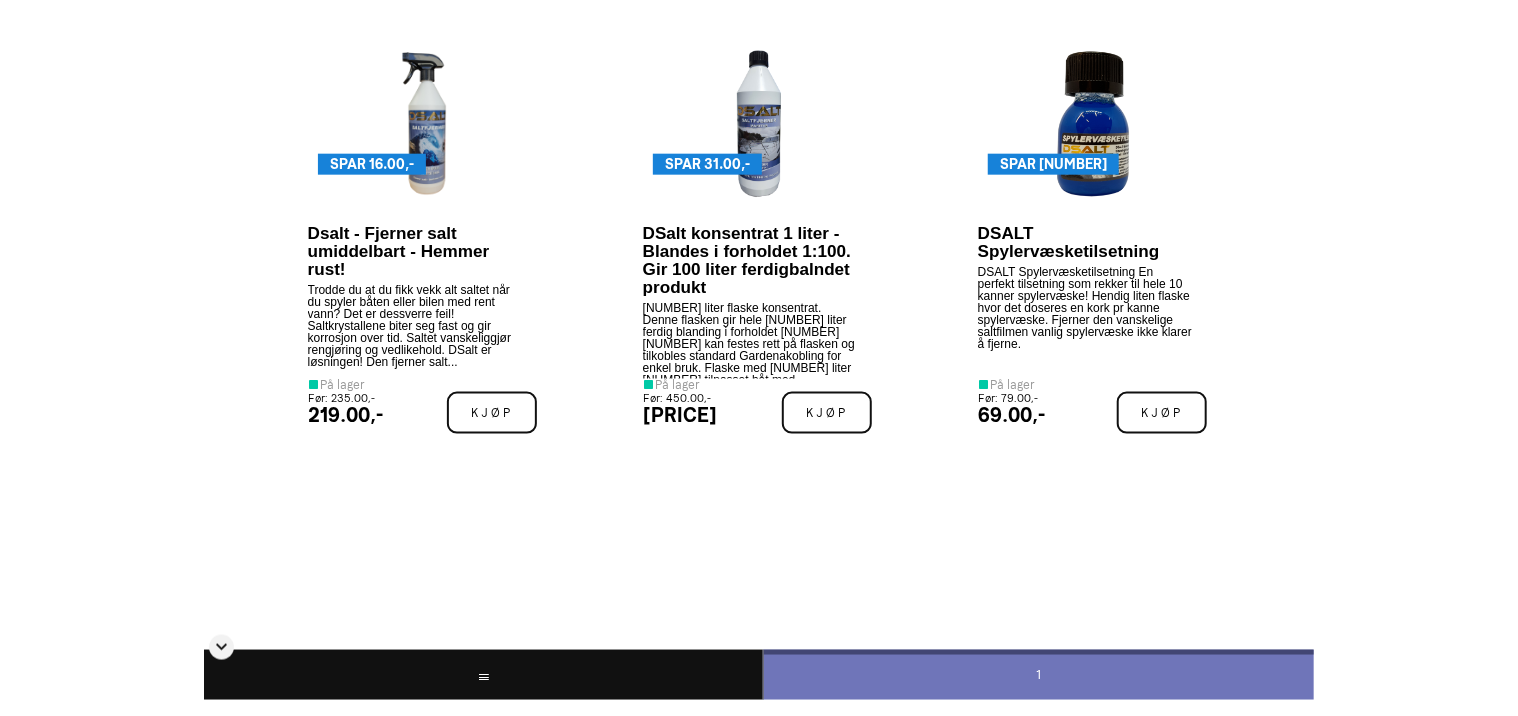 scroll, scrollTop: 1064, scrollLeft: 0, axis: vertical 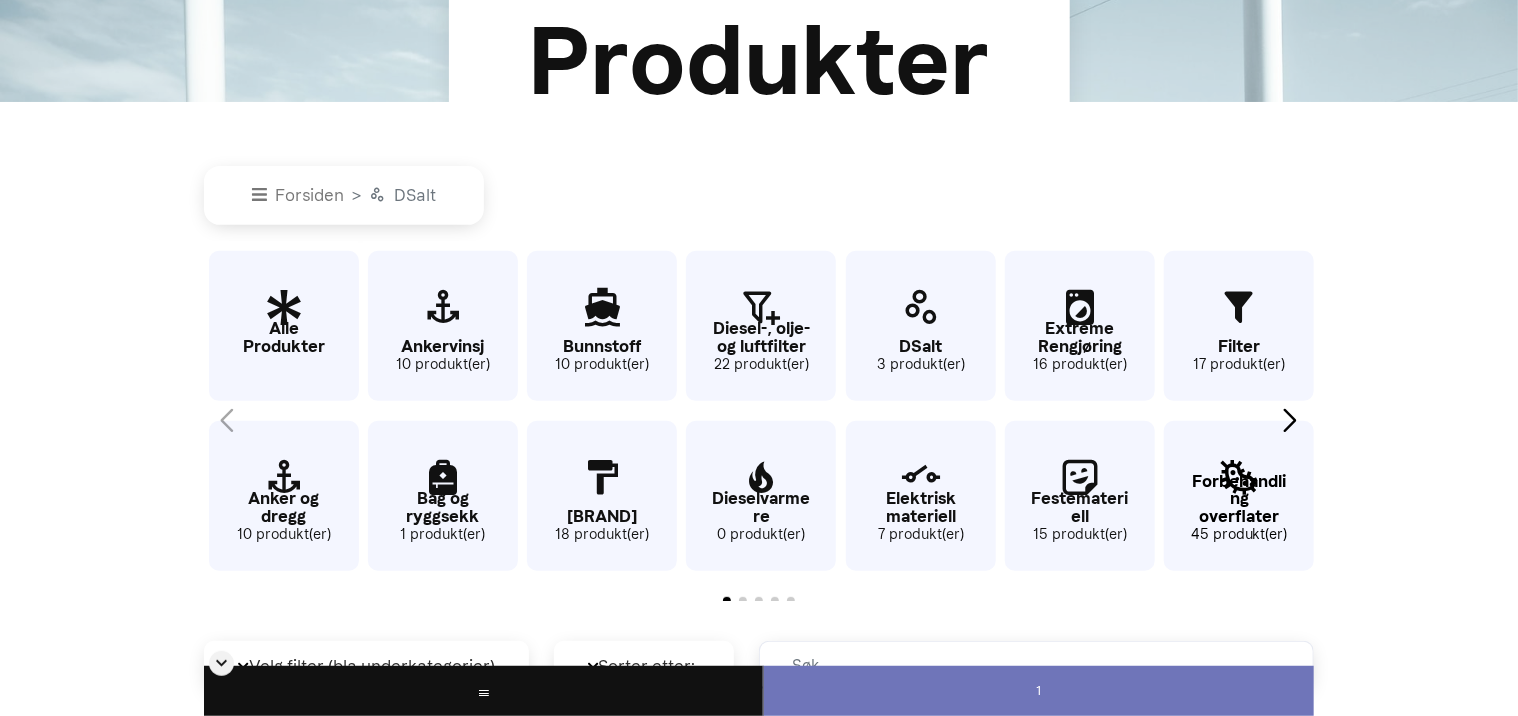 click on "Forbehandling overflater" at bounding box center [1239, 498] 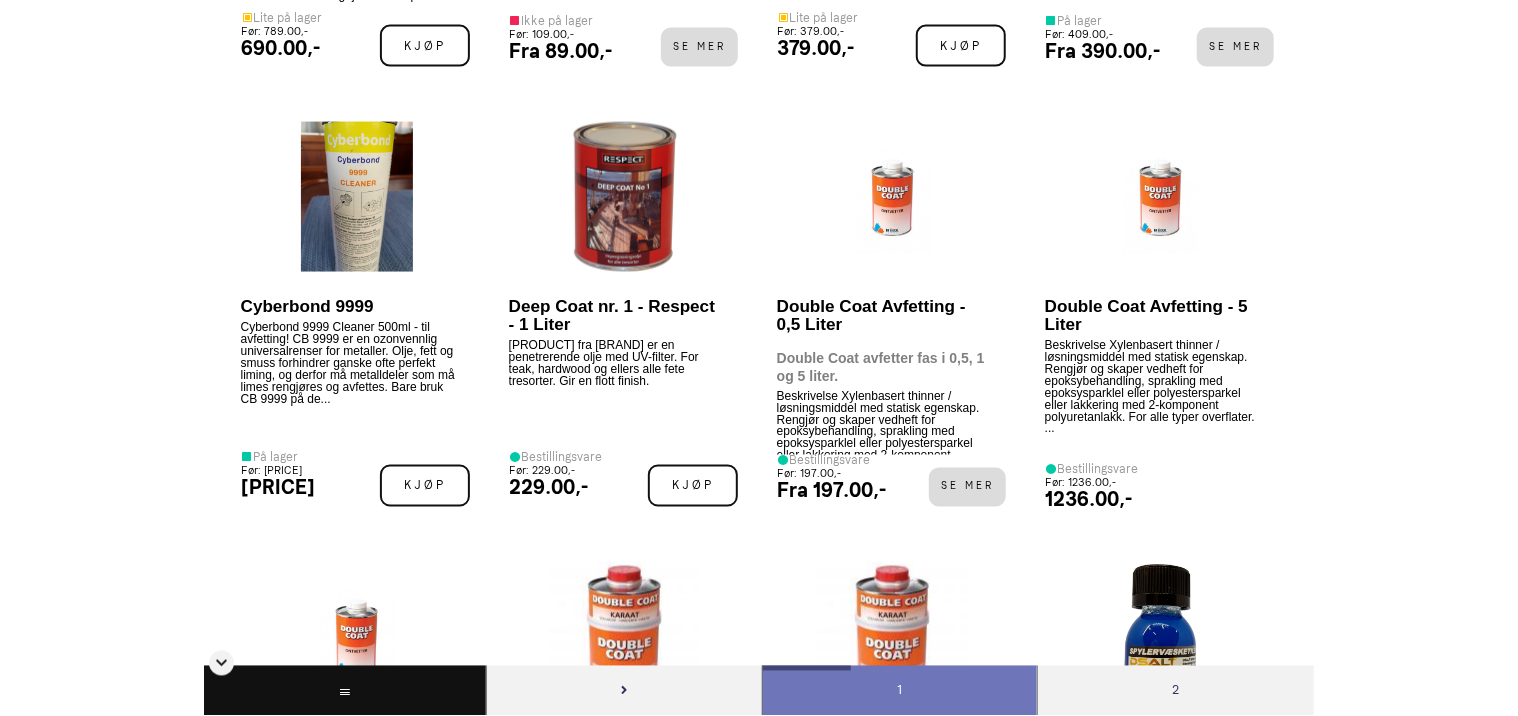 scroll, scrollTop: 1565, scrollLeft: 0, axis: vertical 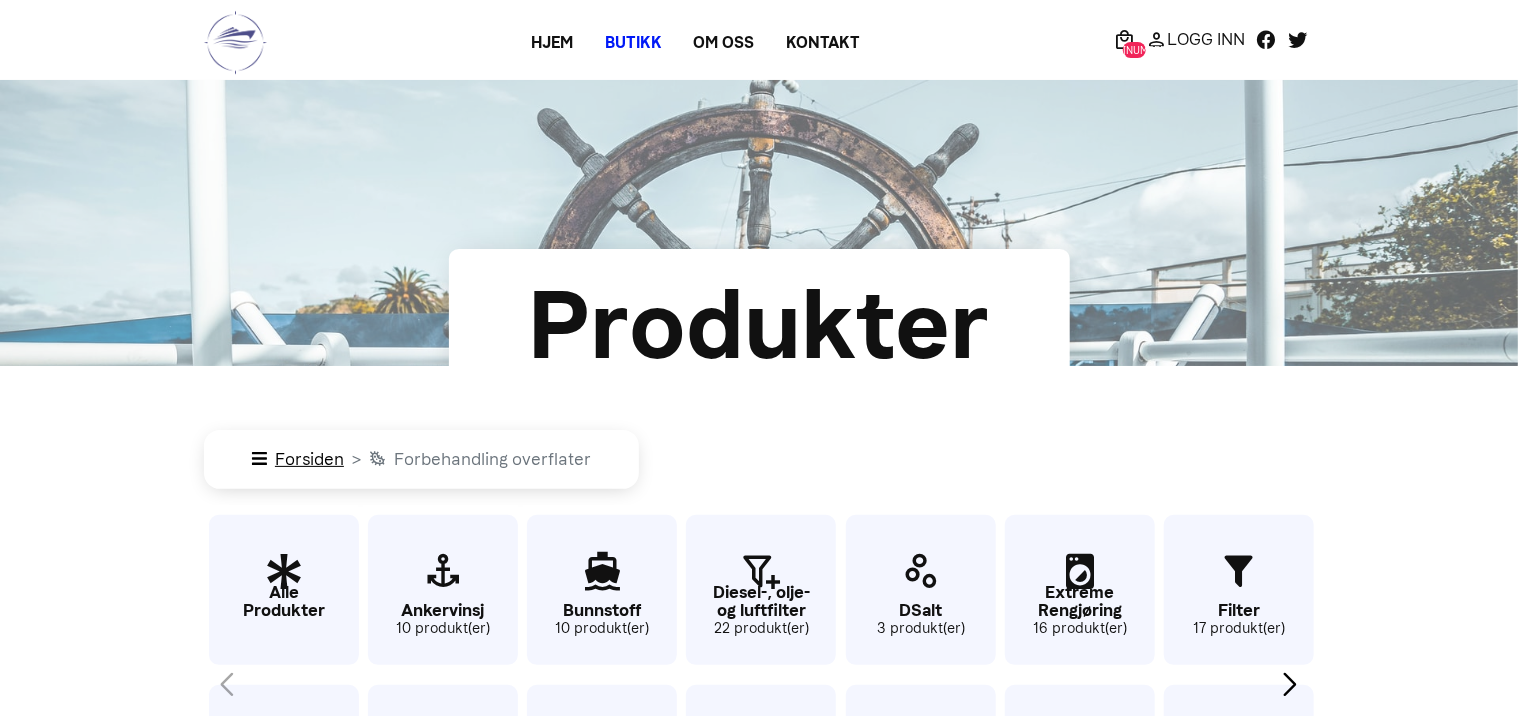 click on "Forsiden" at bounding box center [298, 459] 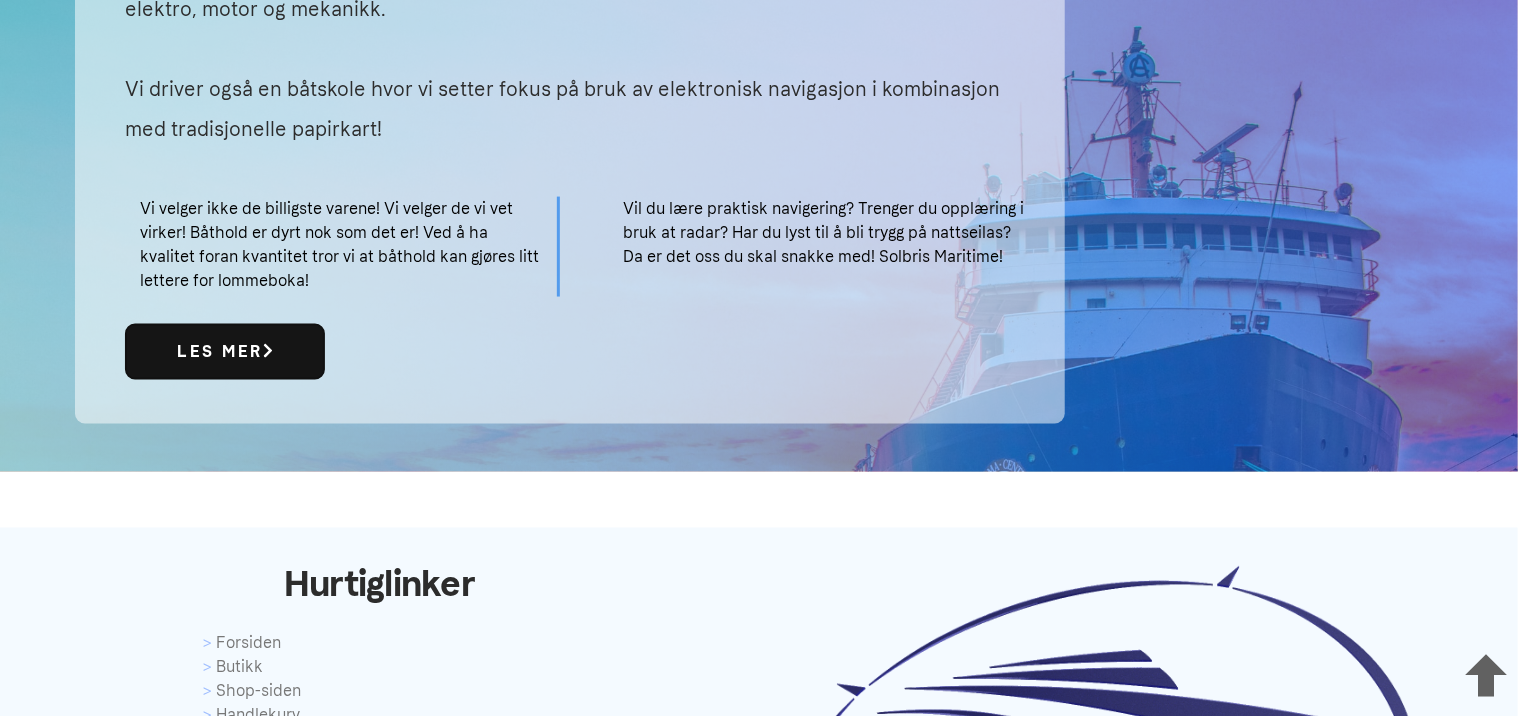 scroll, scrollTop: 5215, scrollLeft: 0, axis: vertical 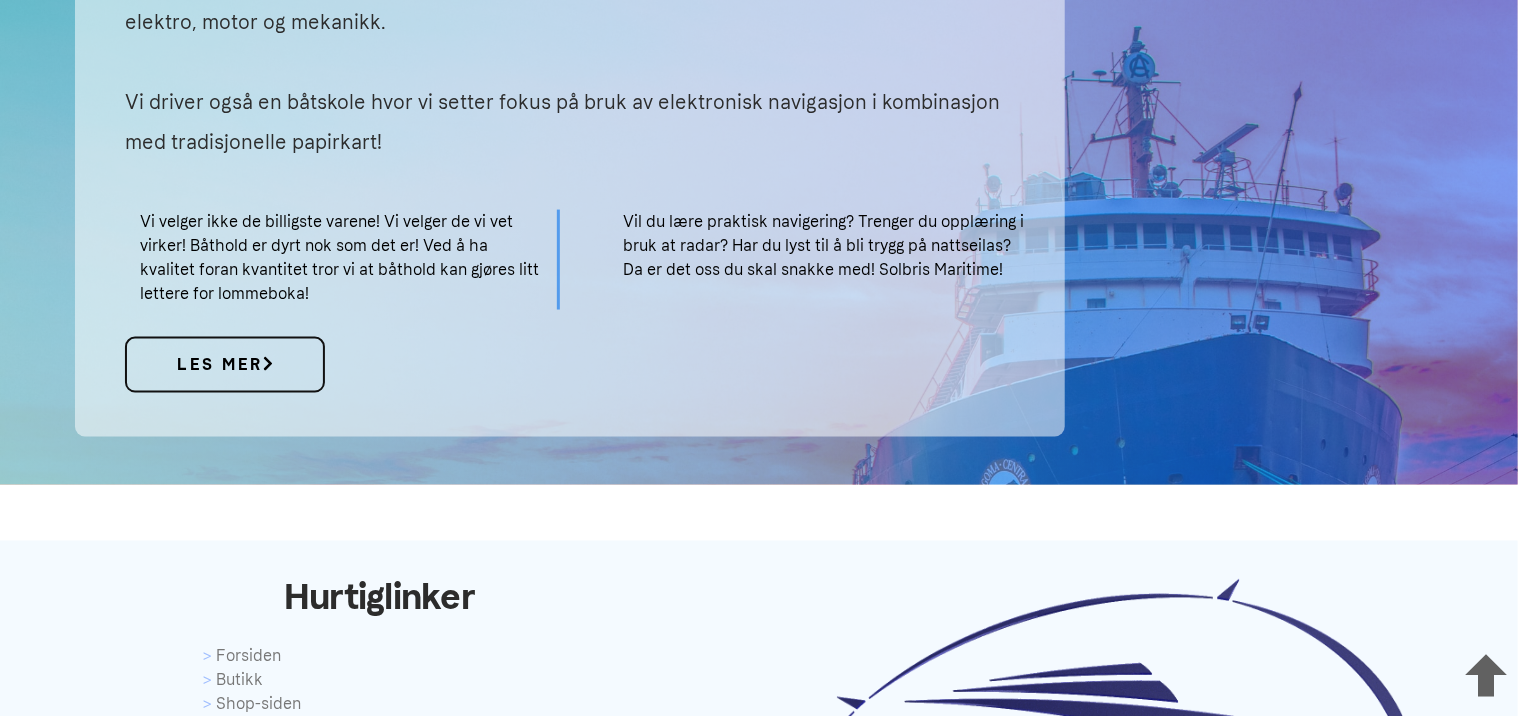 click on "Les mer" at bounding box center (225, 365) 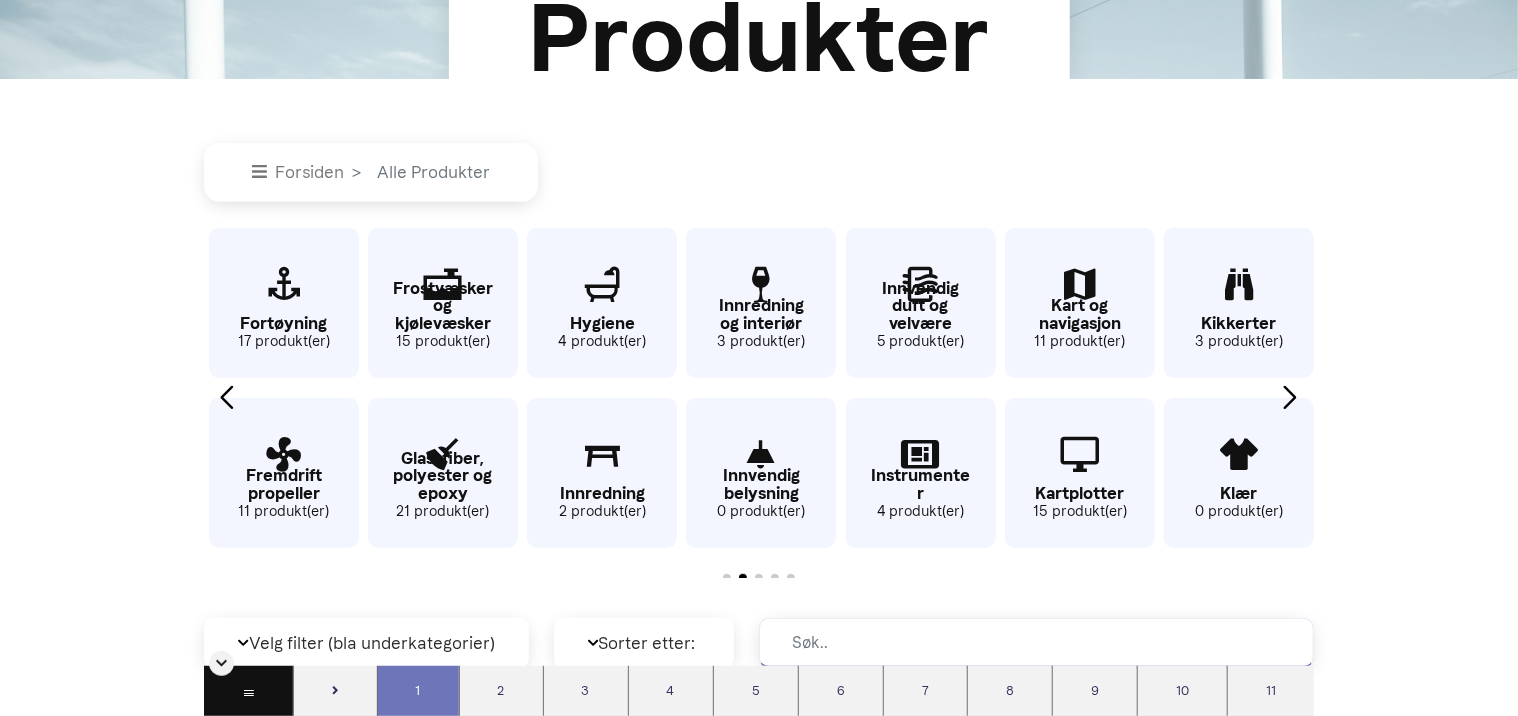 scroll, scrollTop: 300, scrollLeft: 0, axis: vertical 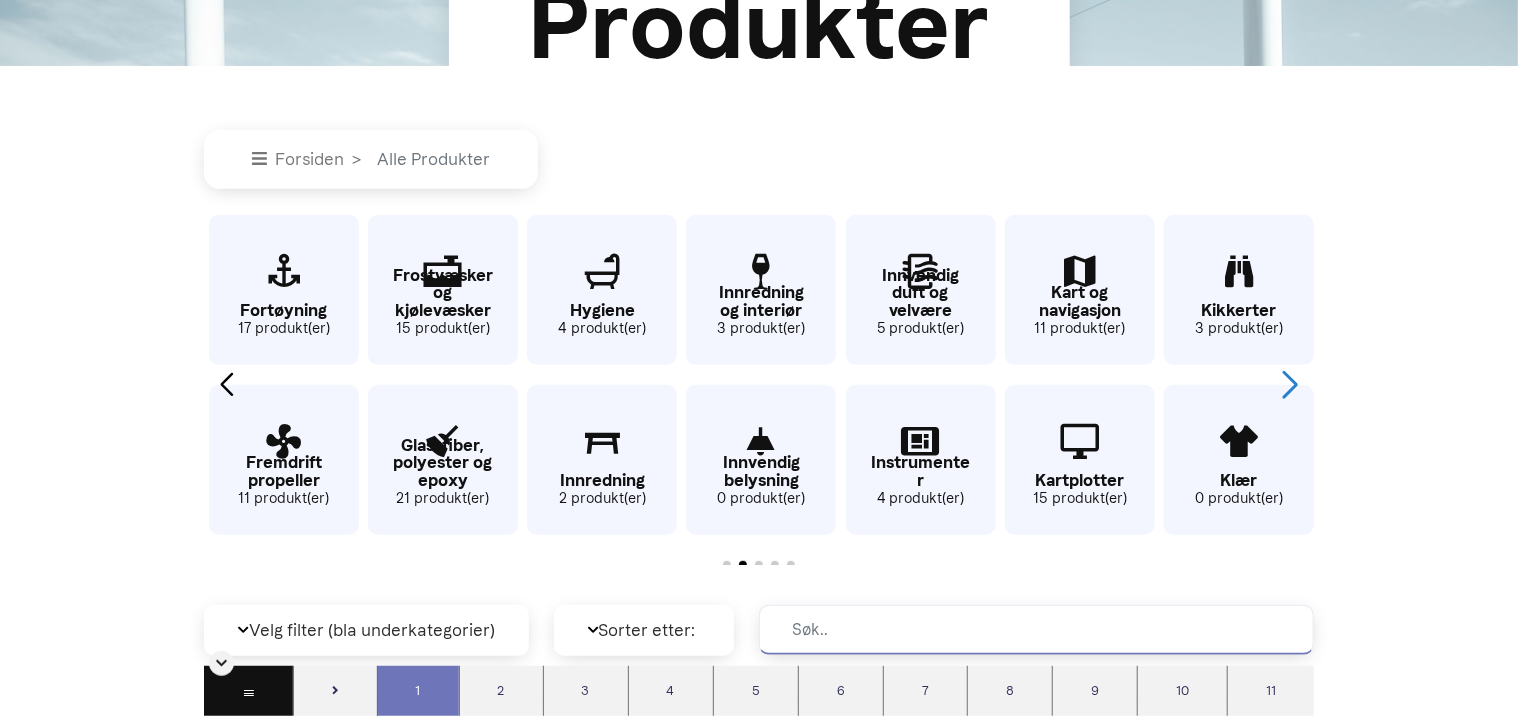 click at bounding box center (1290, 385) 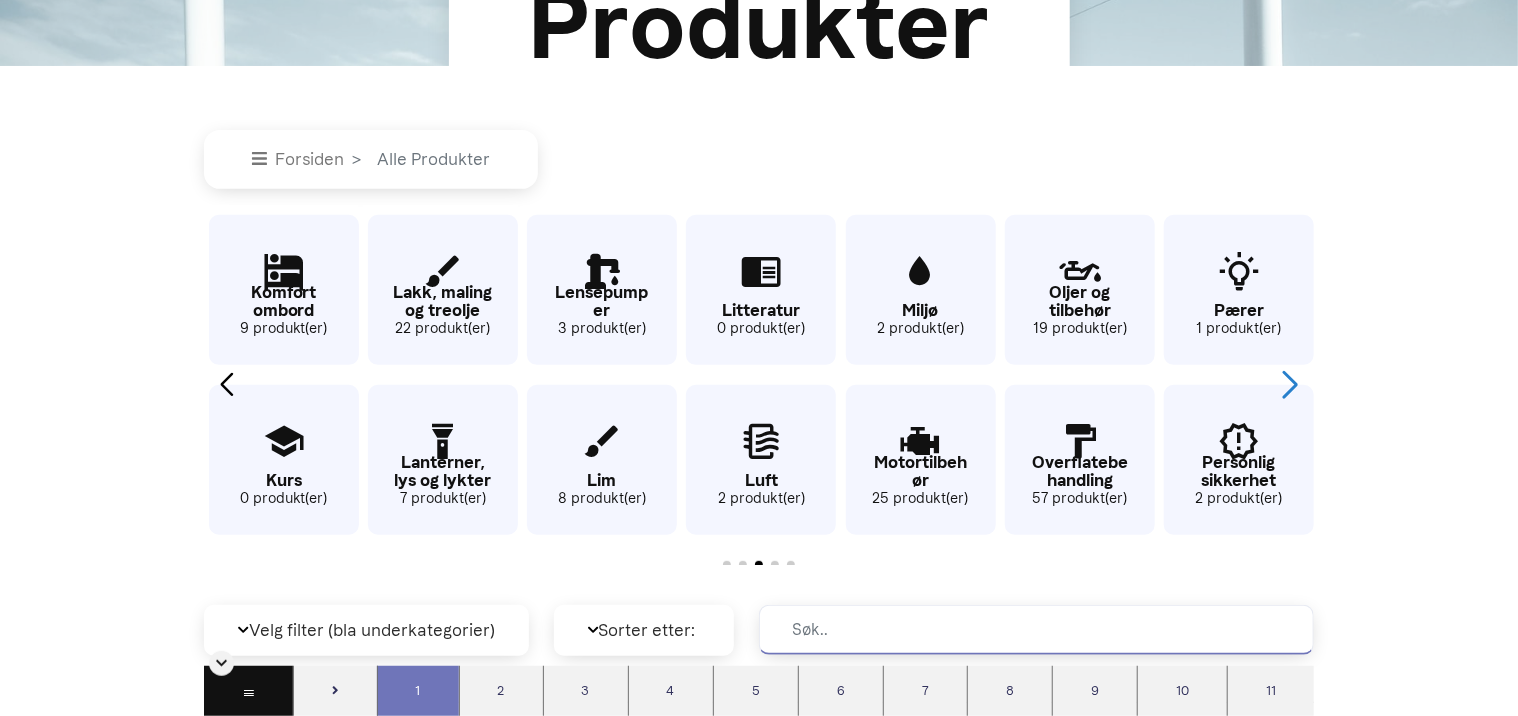 click at bounding box center (1290, 385) 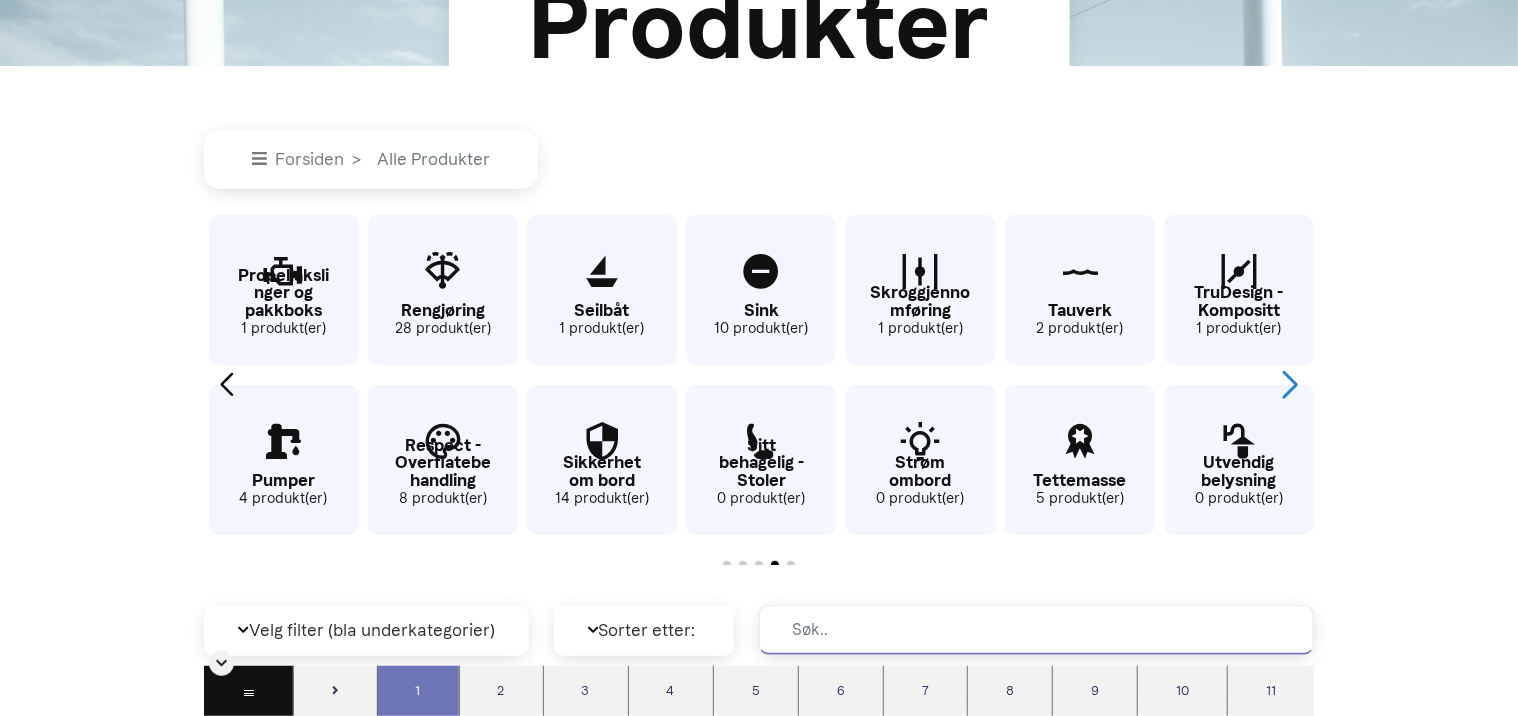 click at bounding box center [1290, 385] 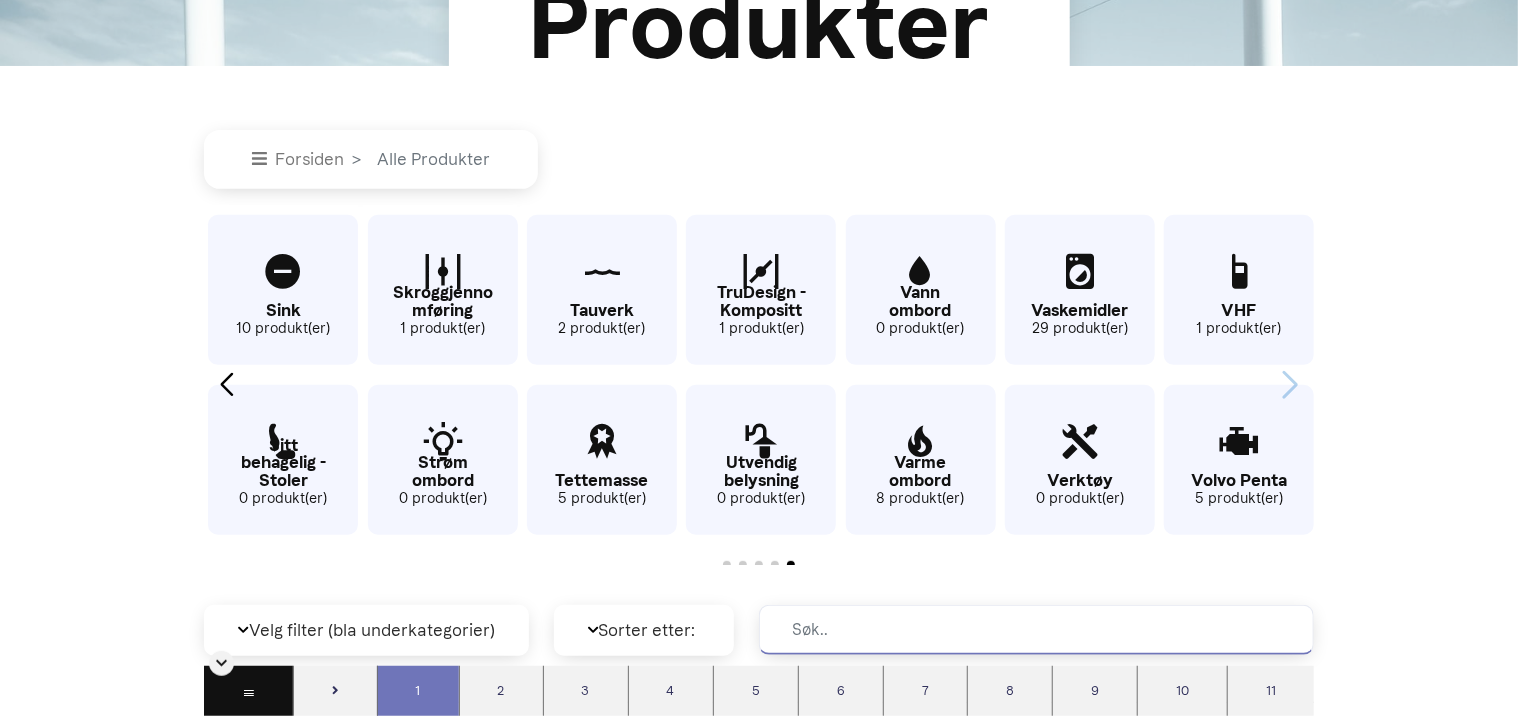 click on "Volvo Penta
5 produkt(er)" at bounding box center [1239, 460] 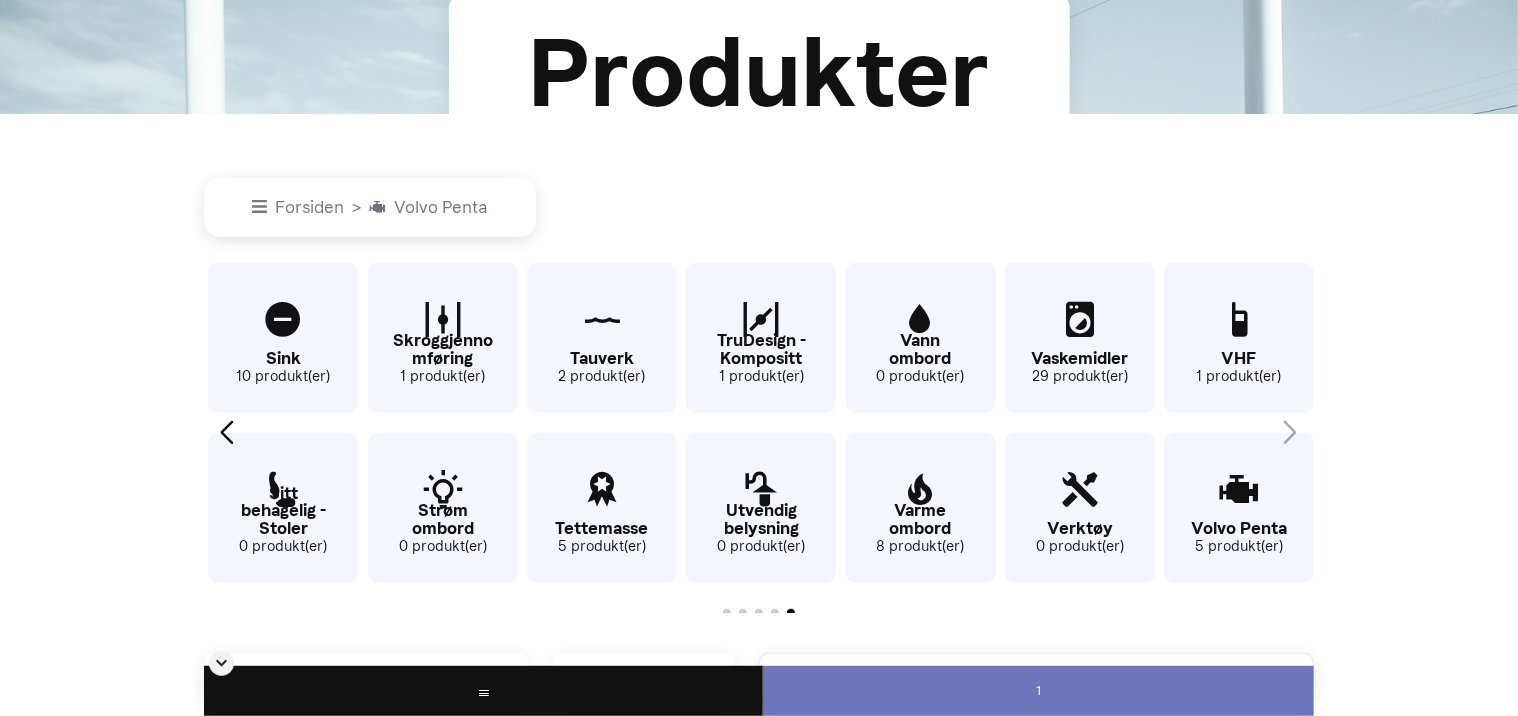 scroll, scrollTop: 300, scrollLeft: 0, axis: vertical 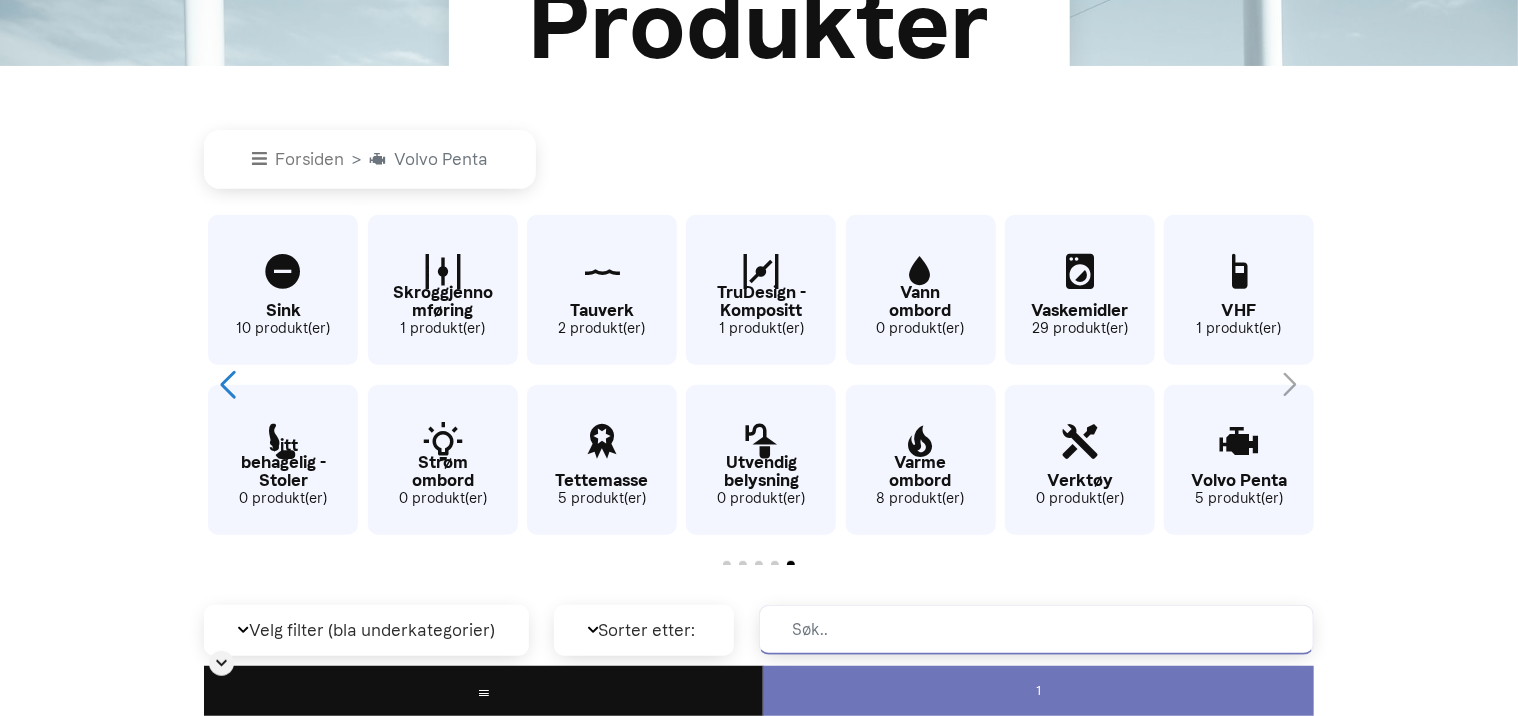 click at bounding box center [227, 385] 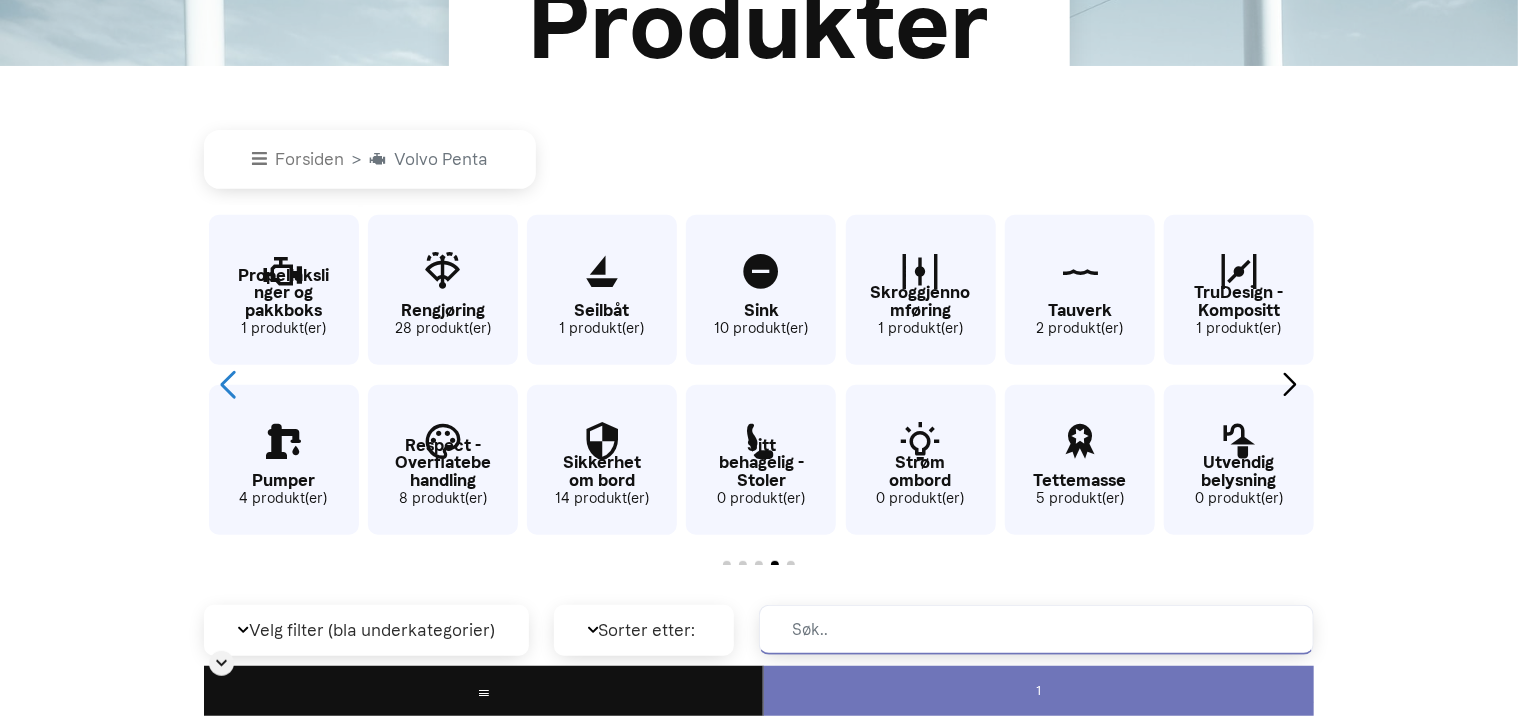 click at bounding box center (227, 385) 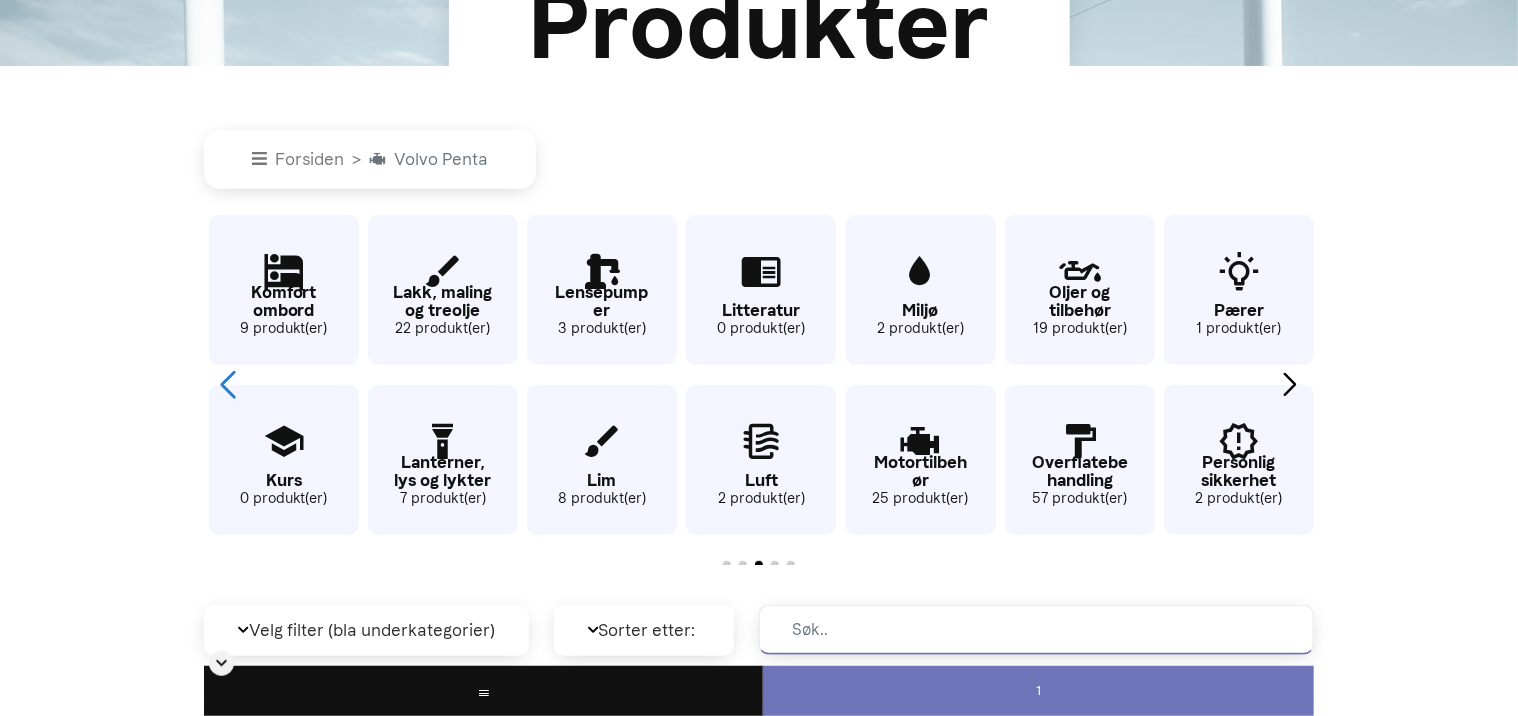 click at bounding box center (227, 385) 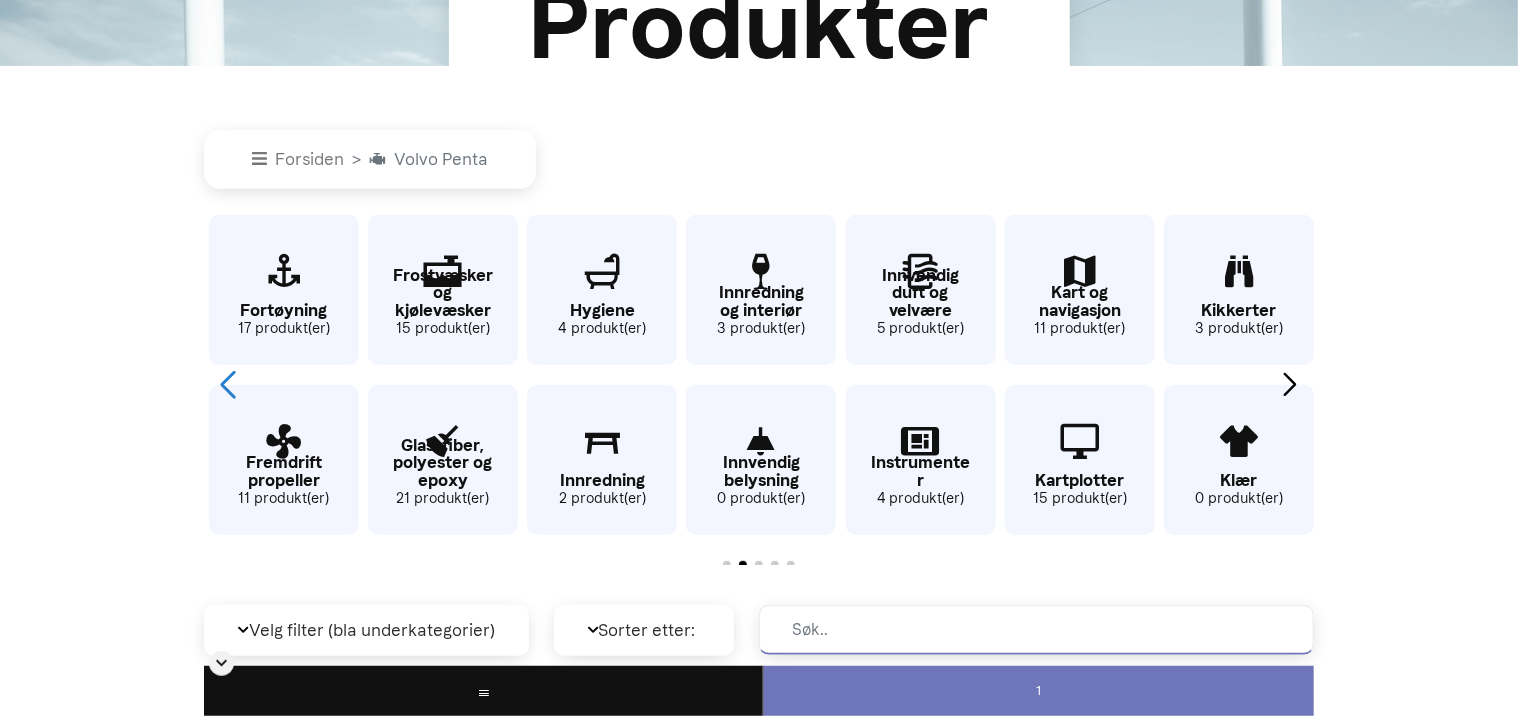 click at bounding box center [227, 385] 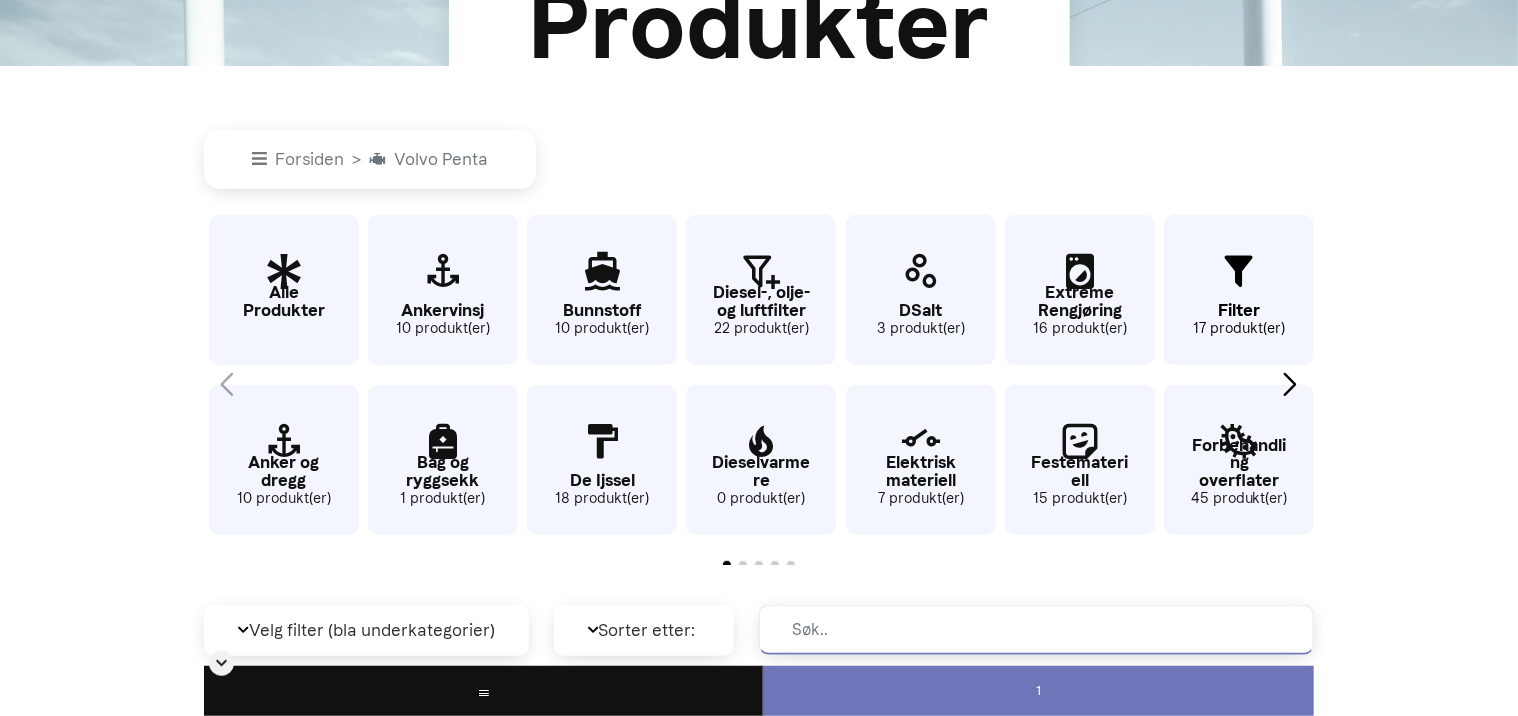 click on "Filter" at bounding box center (1239, 310) 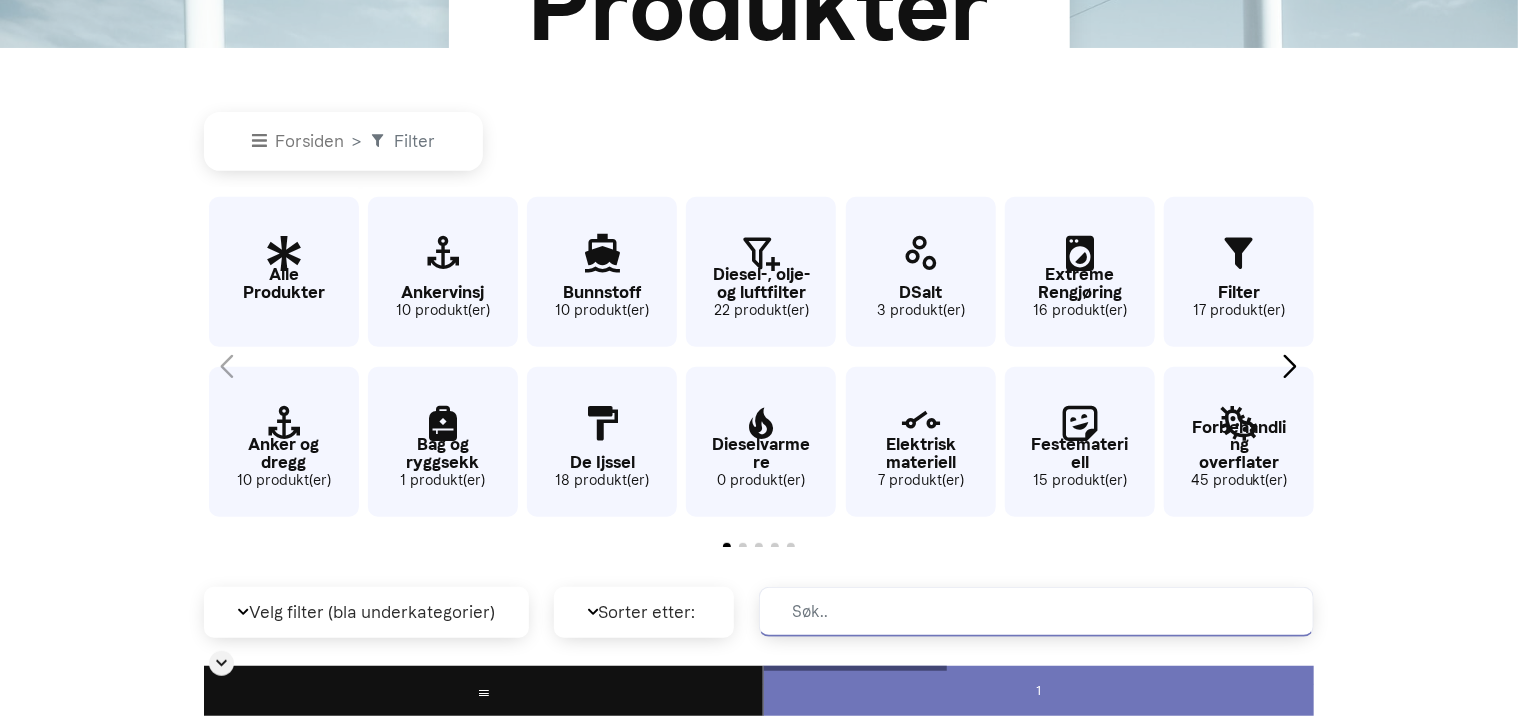 scroll, scrollTop: 265, scrollLeft: 0, axis: vertical 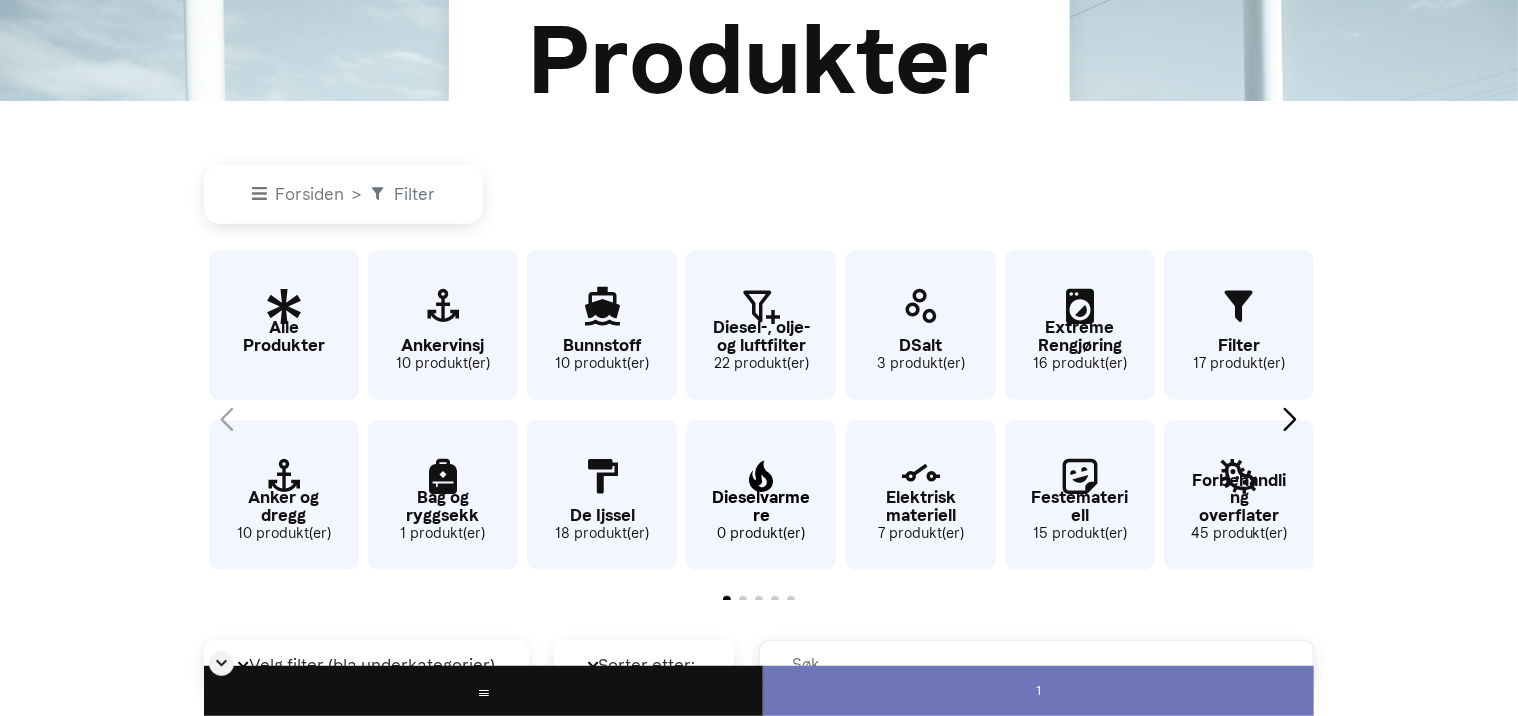click on "Dieselvarmere" at bounding box center (761, 506) 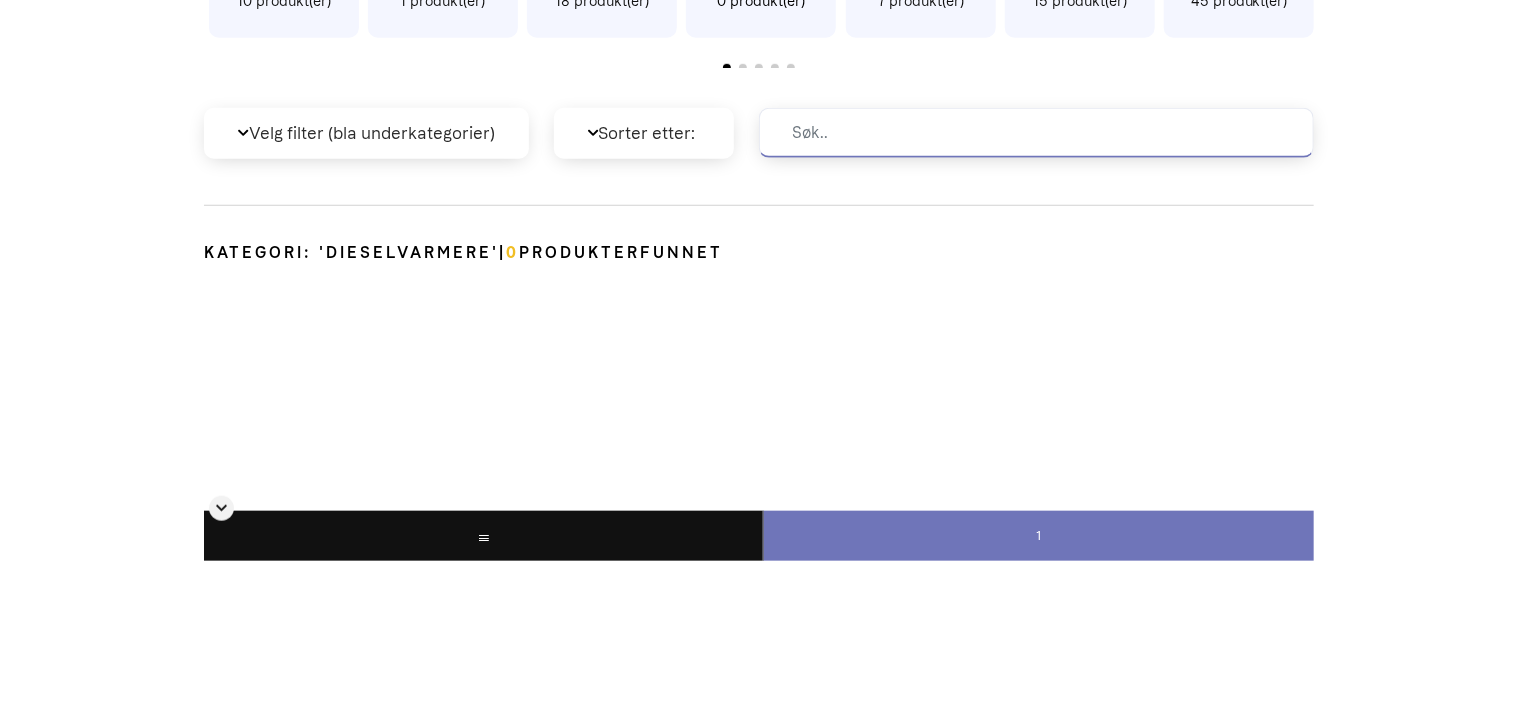 scroll, scrollTop: 865, scrollLeft: 0, axis: vertical 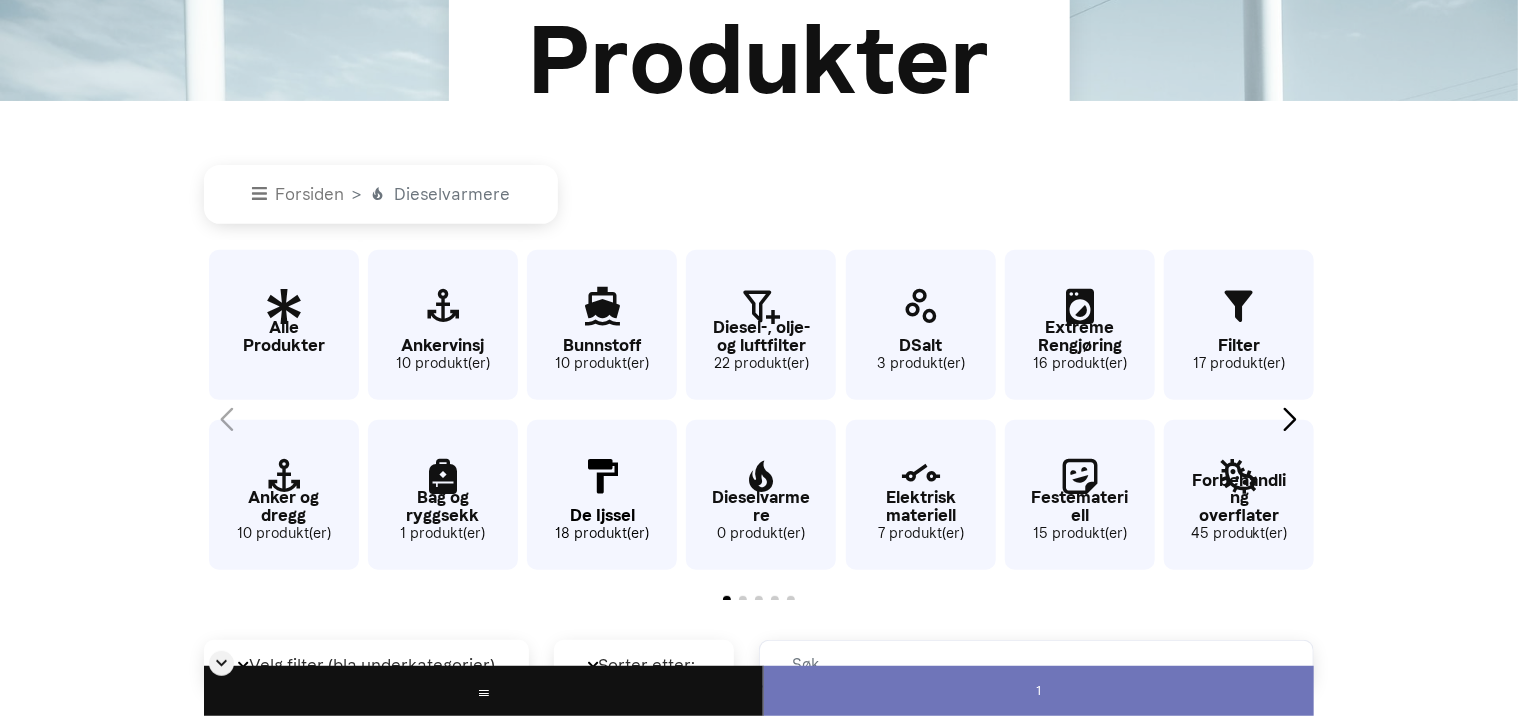 click on "[BRAND]" at bounding box center (602, 515) 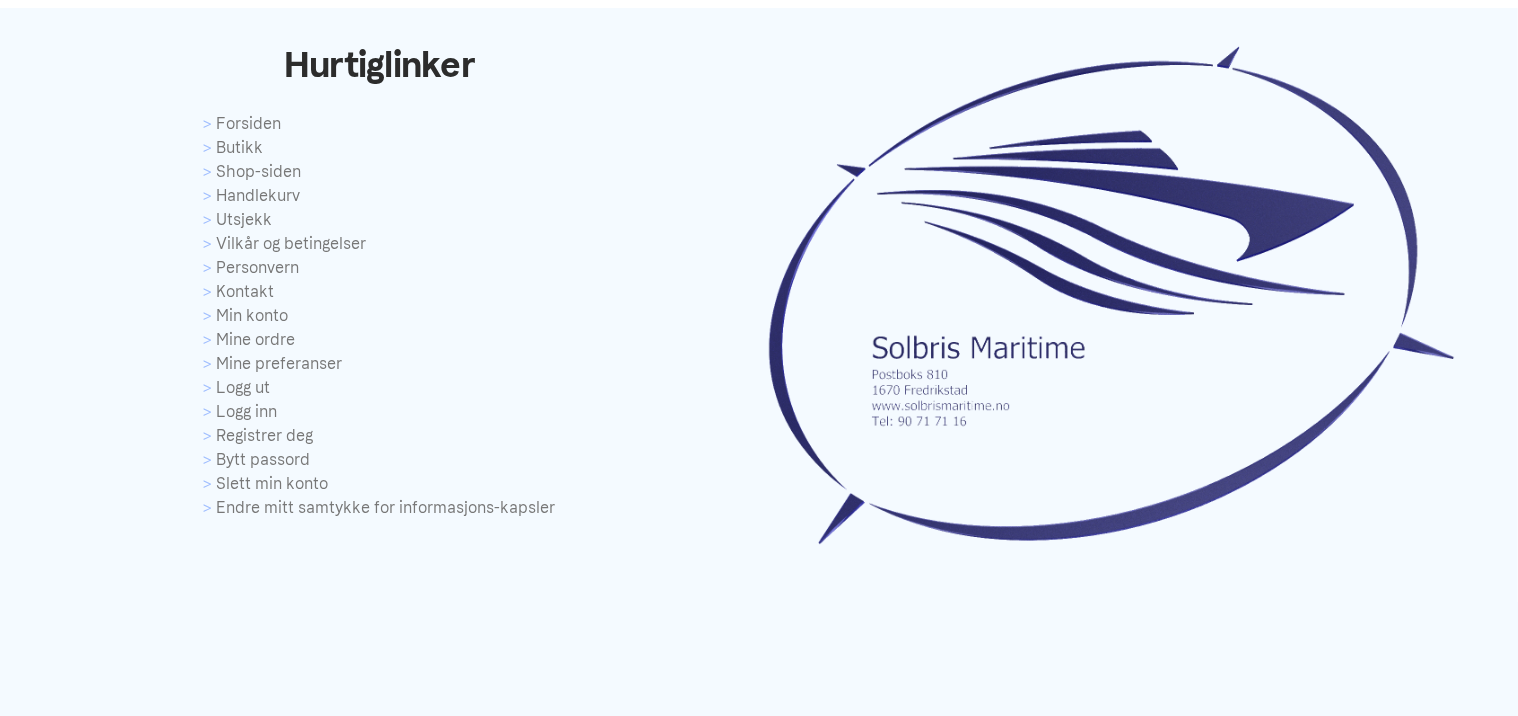 scroll, scrollTop: 3465, scrollLeft: 0, axis: vertical 